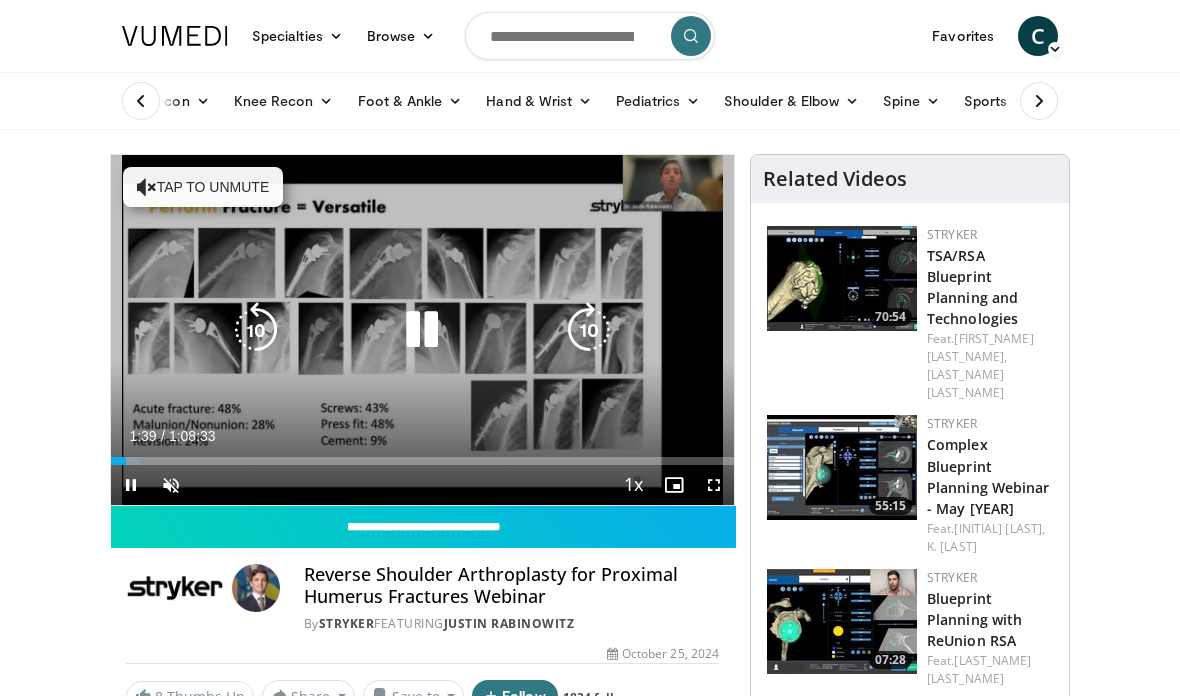 scroll, scrollTop: 0, scrollLeft: 0, axis: both 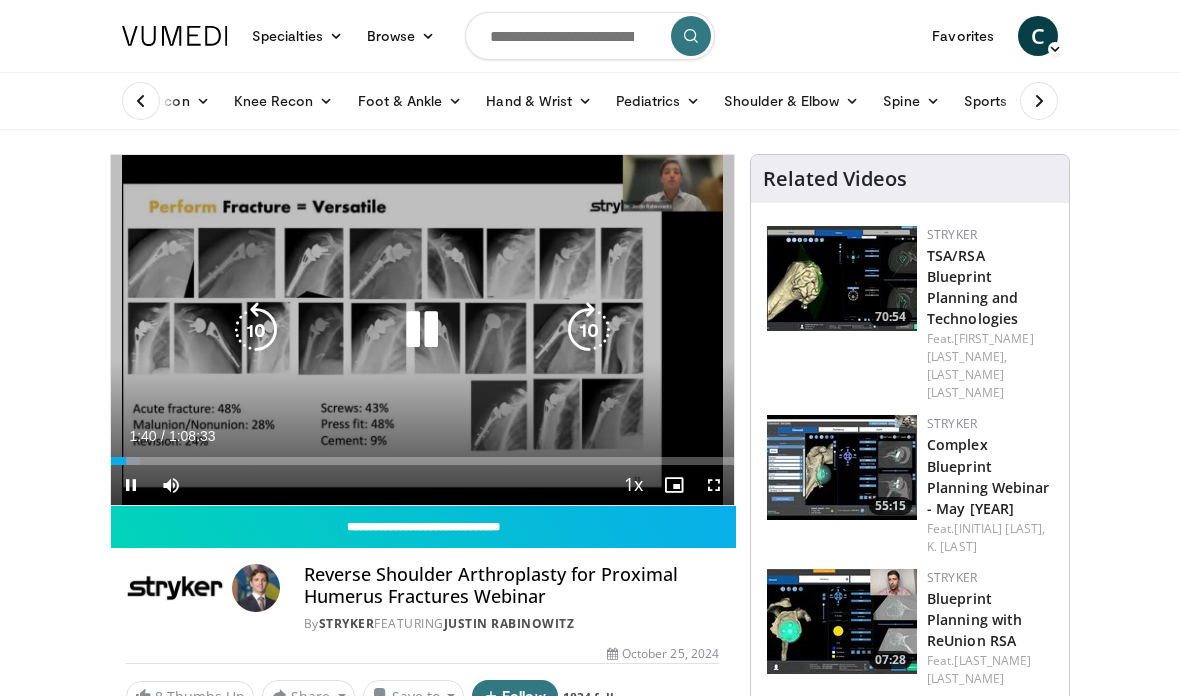 click on "20 seconds
Tap to unmute" at bounding box center [422, 330] 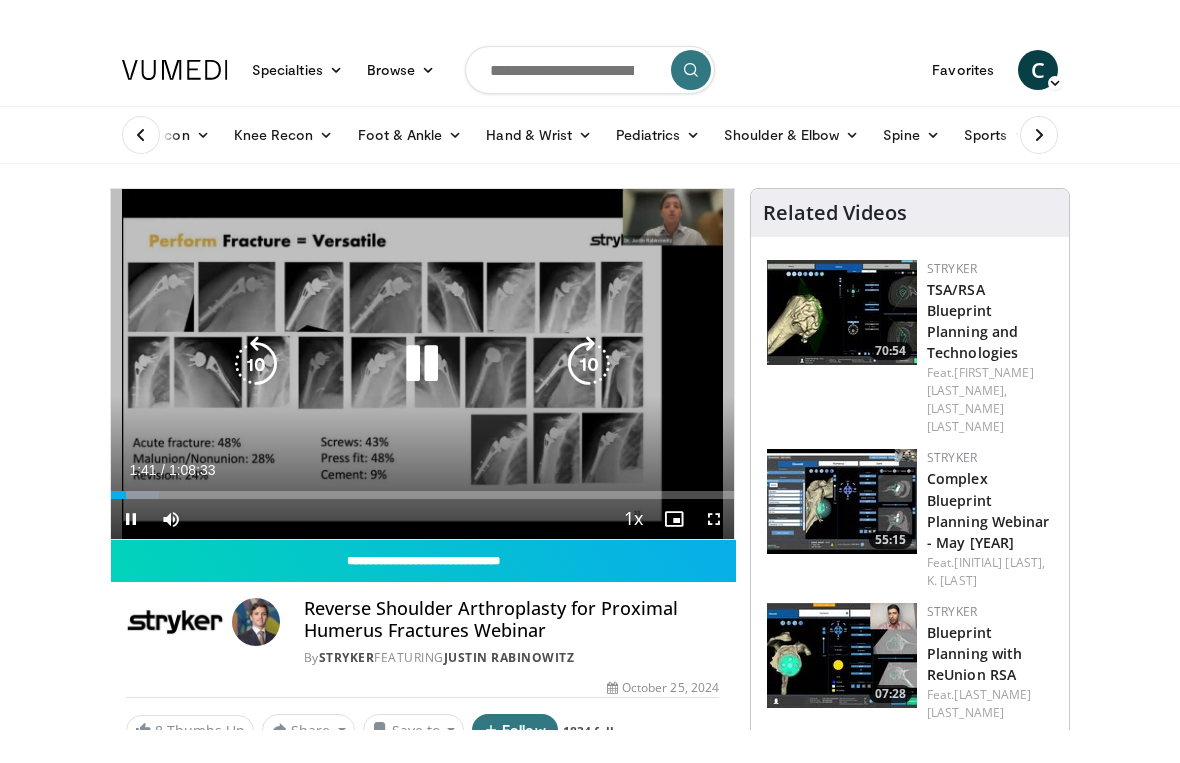 scroll, scrollTop: 24, scrollLeft: 0, axis: vertical 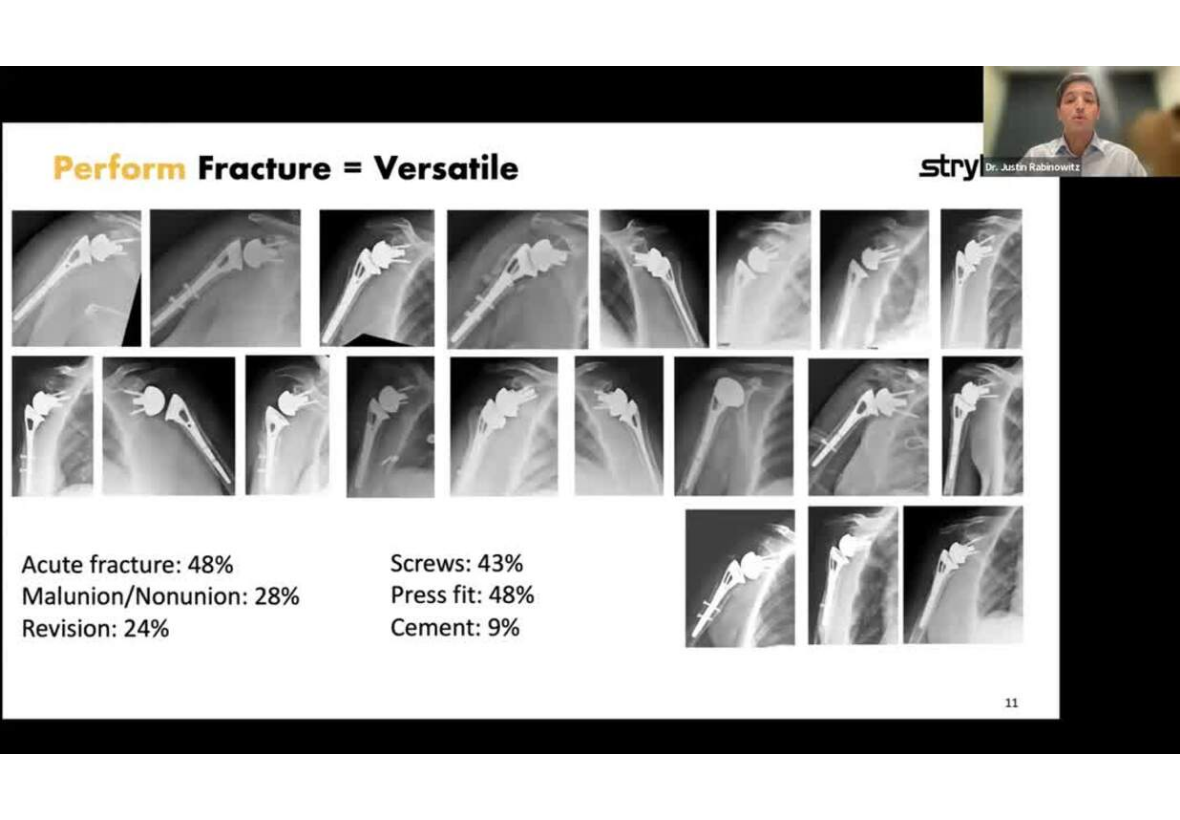 click at bounding box center [924, 410] 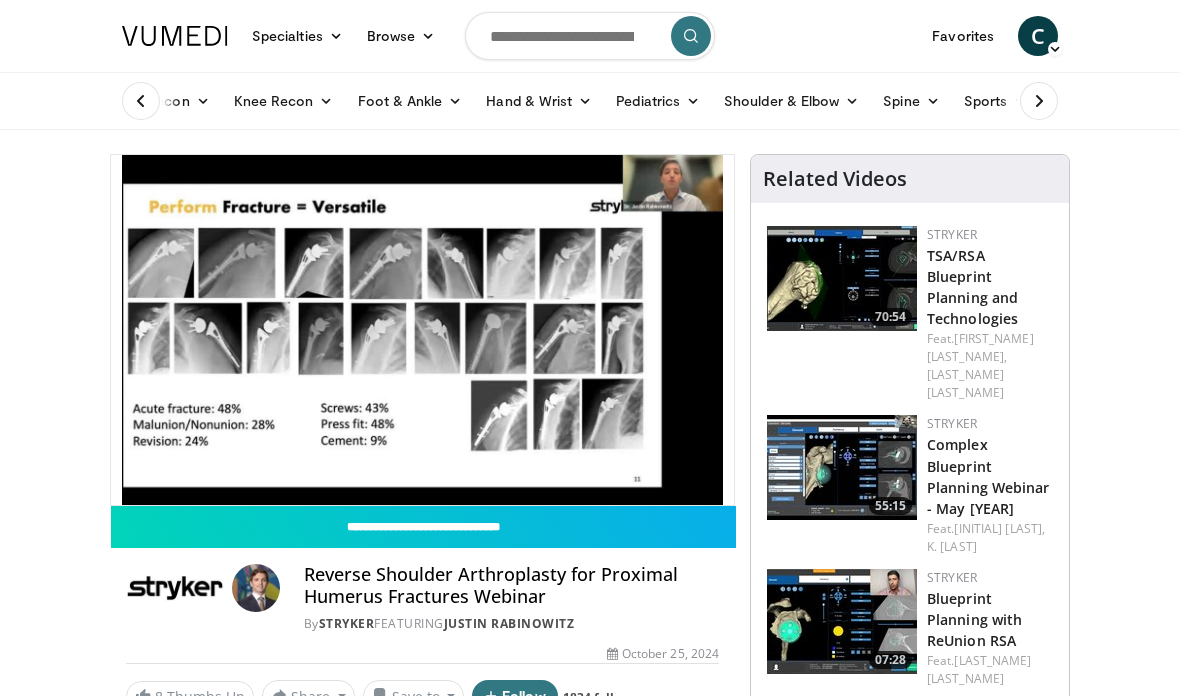 click at bounding box center [141, 101] 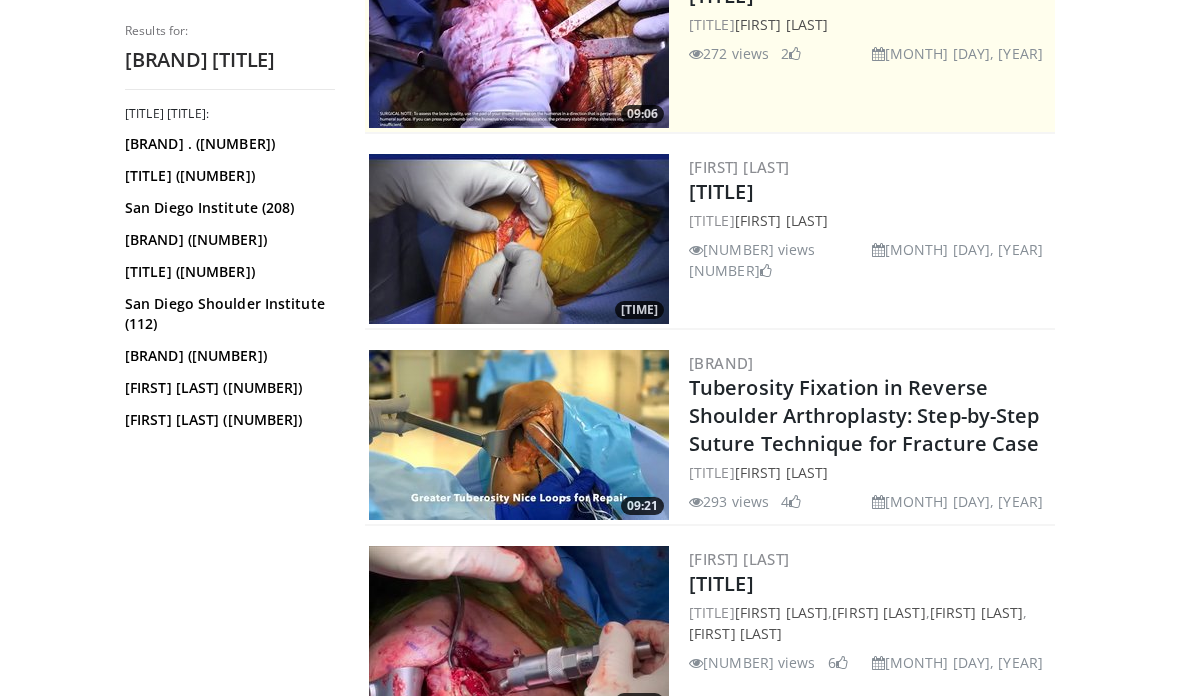 scroll, scrollTop: 0, scrollLeft: 0, axis: both 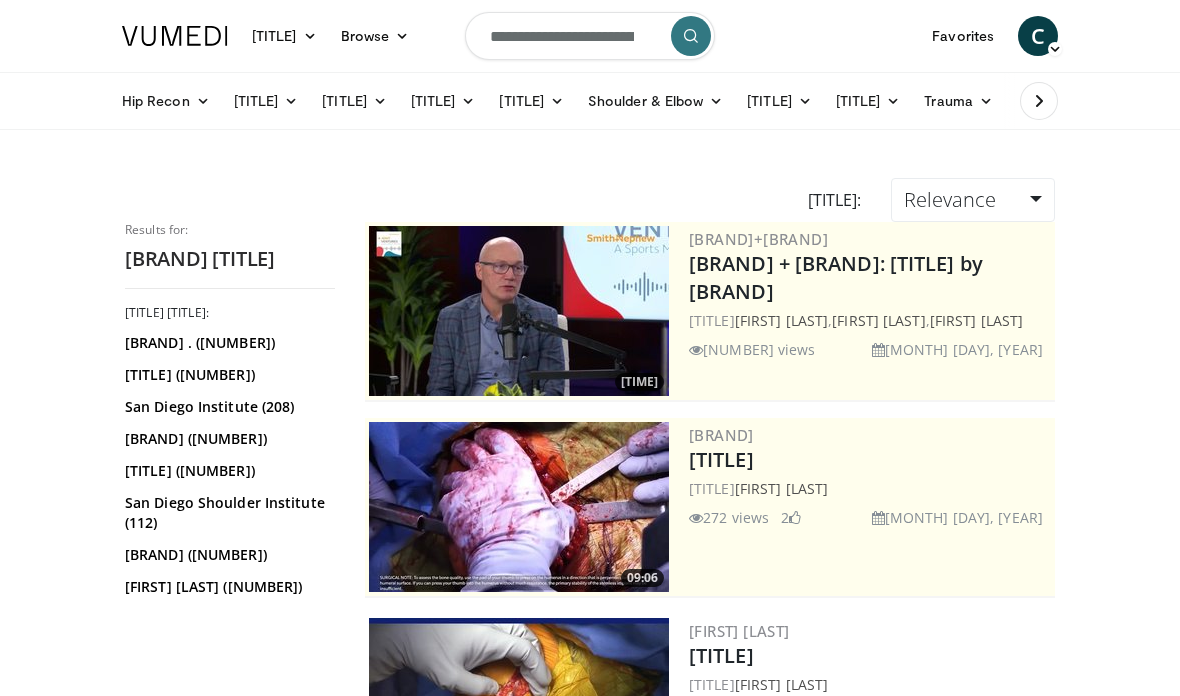 click on "Stryker . (353)" at bounding box center (227, 343) 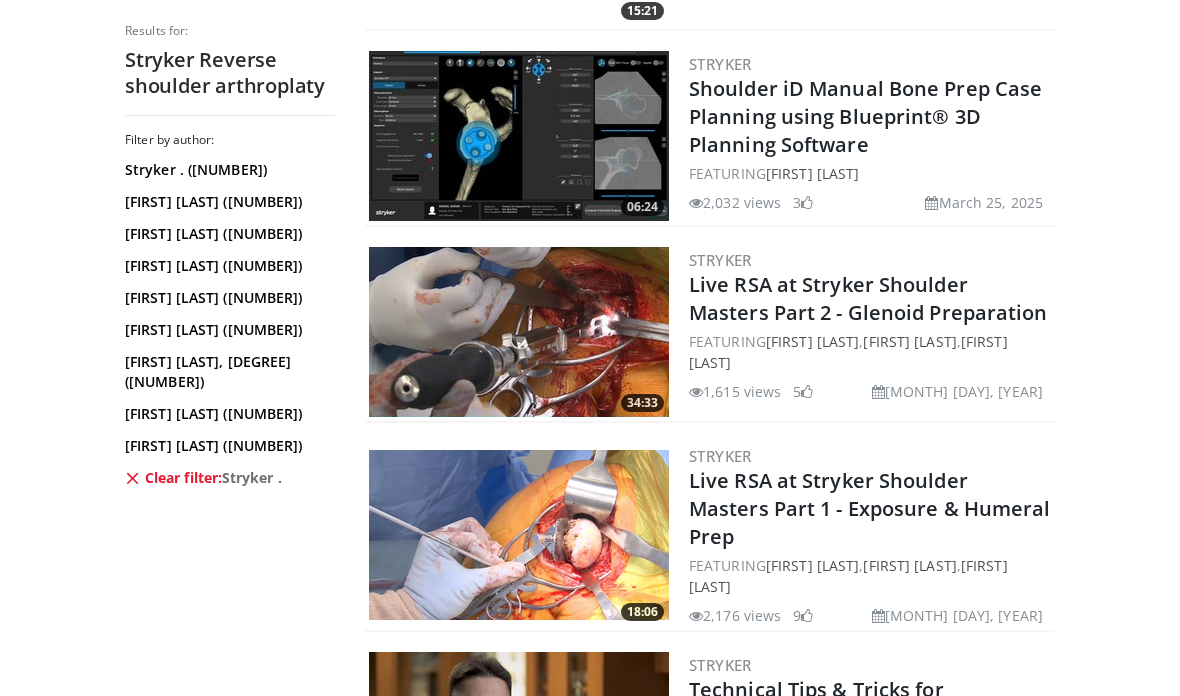 scroll, scrollTop: 1547, scrollLeft: 0, axis: vertical 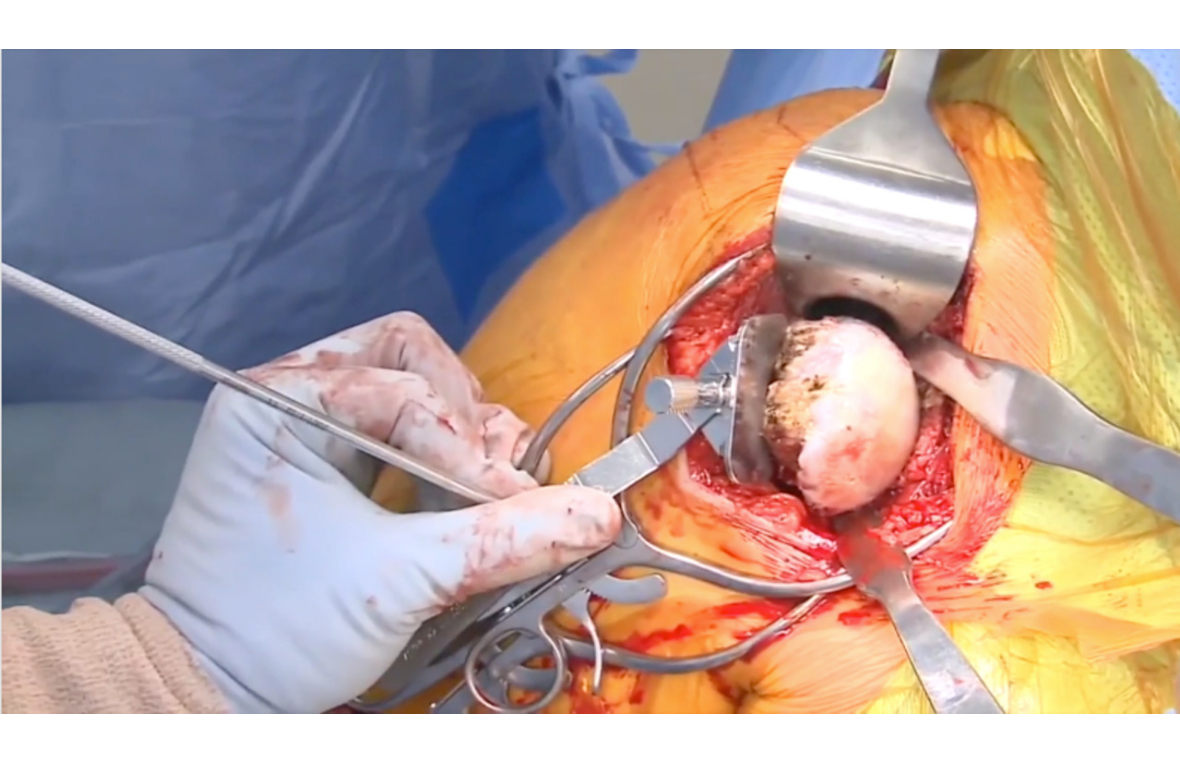 click on "10 seconds
Tap to unmute" at bounding box center (590, 381) 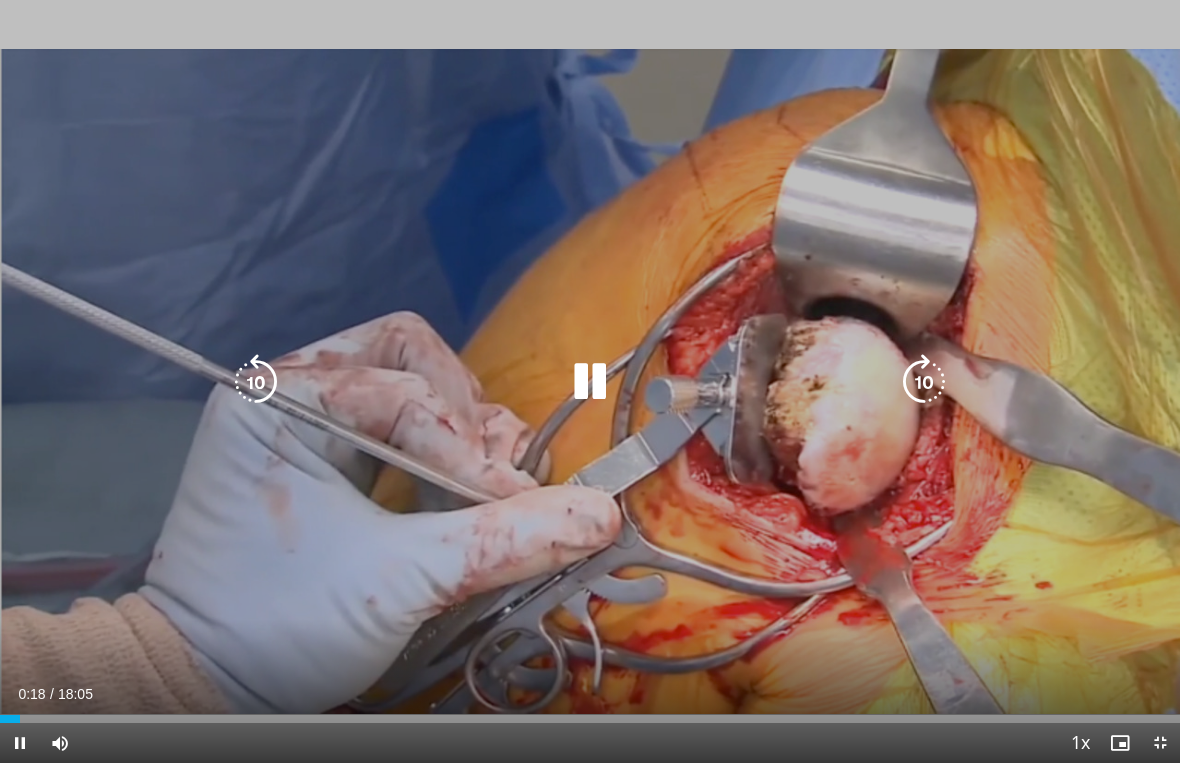 click on "10 seconds
Tap to unmute" at bounding box center (590, 381) 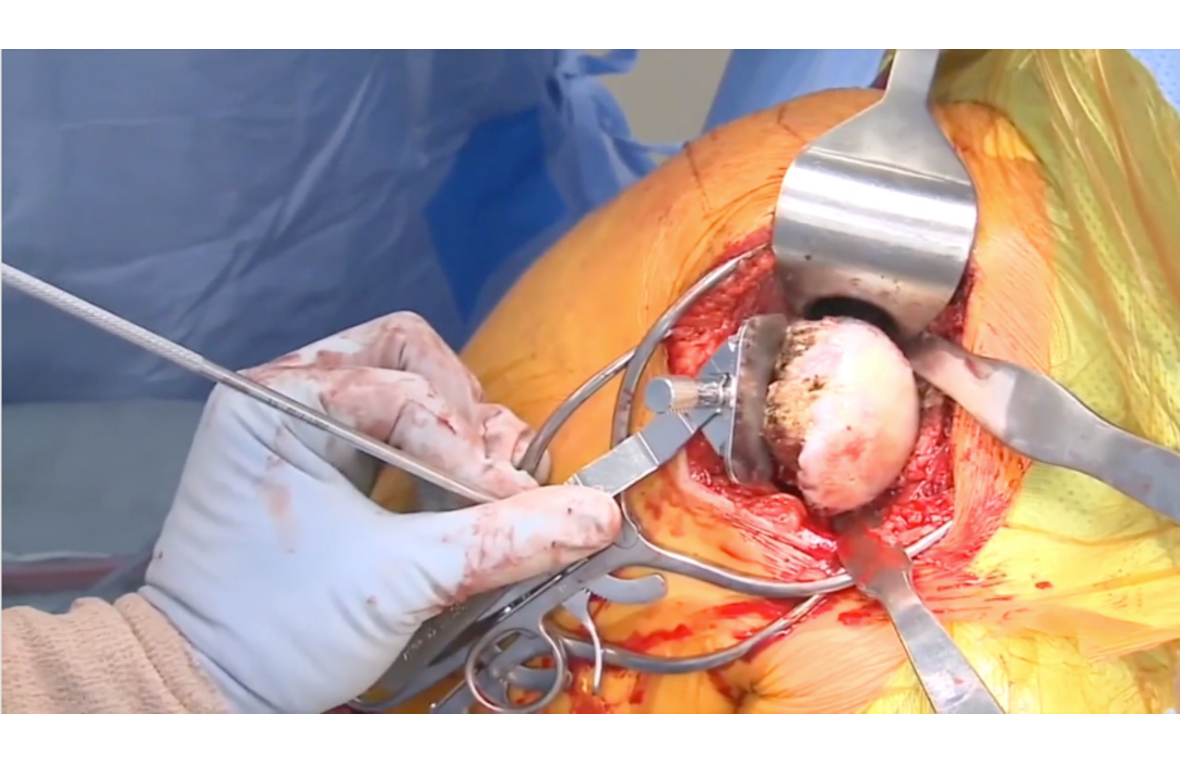 click on "10 seconds
Tap to unmute" at bounding box center [590, 381] 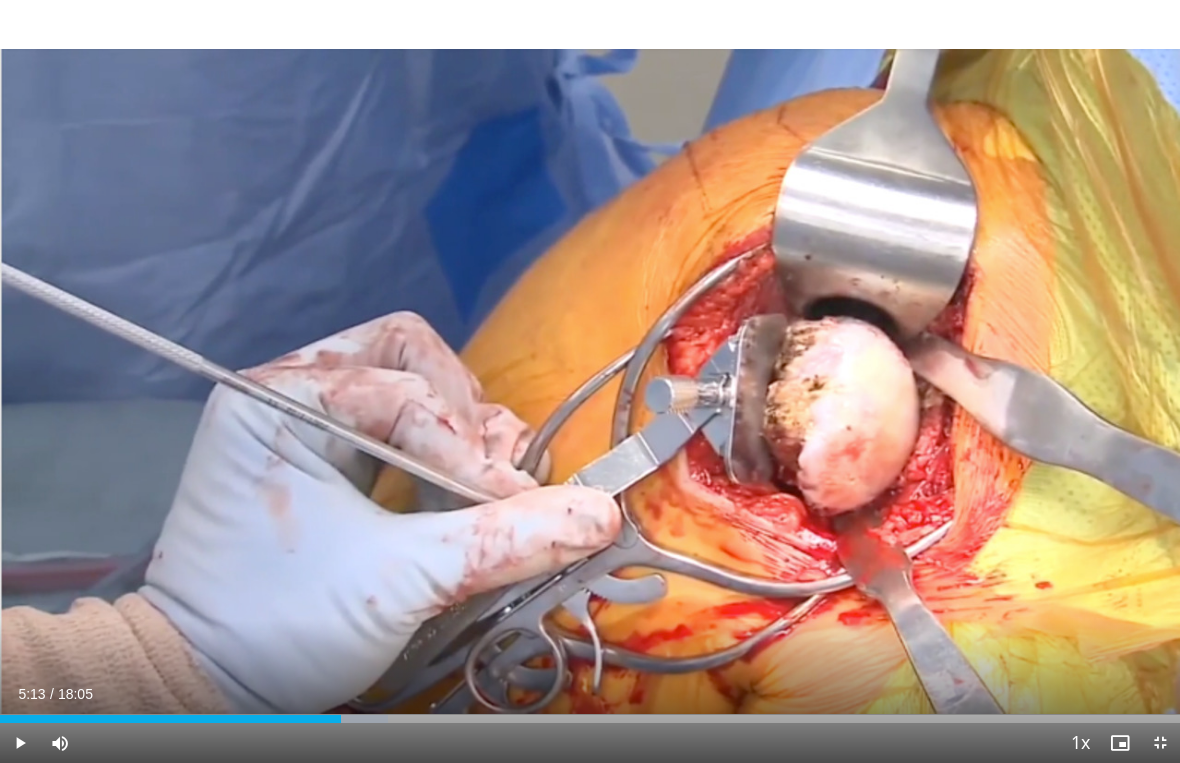 click at bounding box center [590, 382] 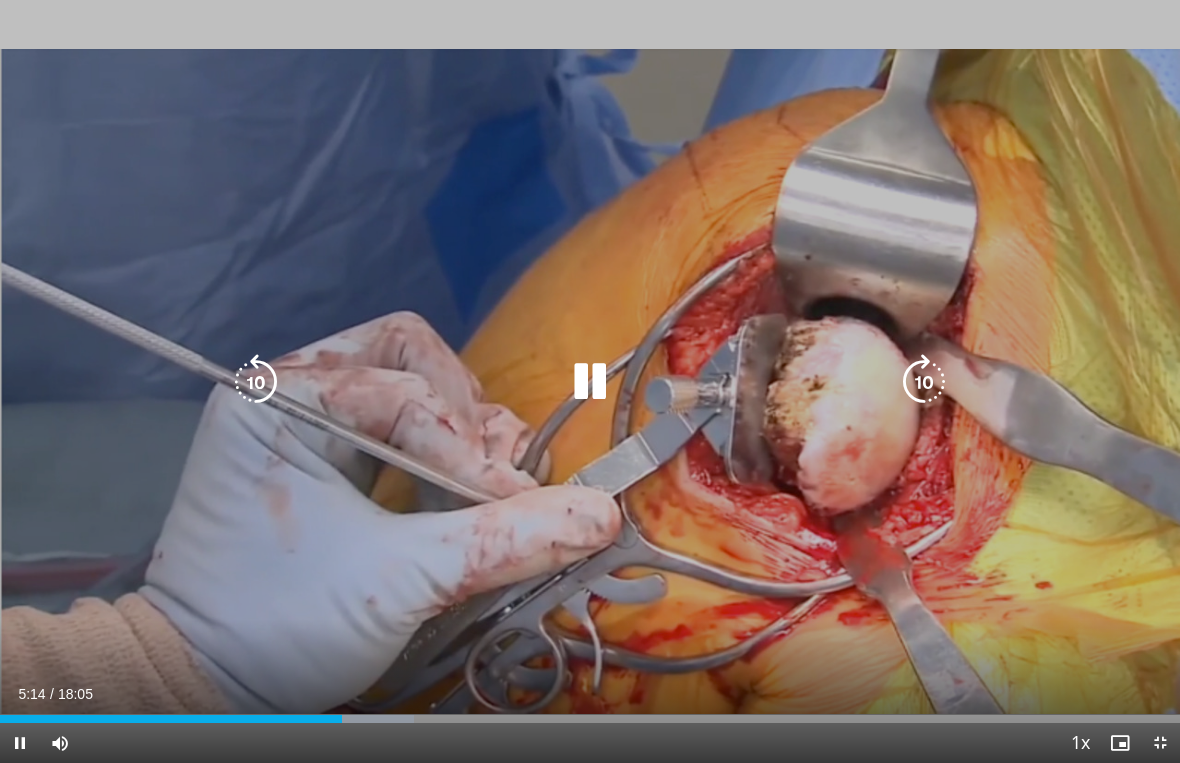 click on "10 seconds
Tap to unmute" at bounding box center [590, 381] 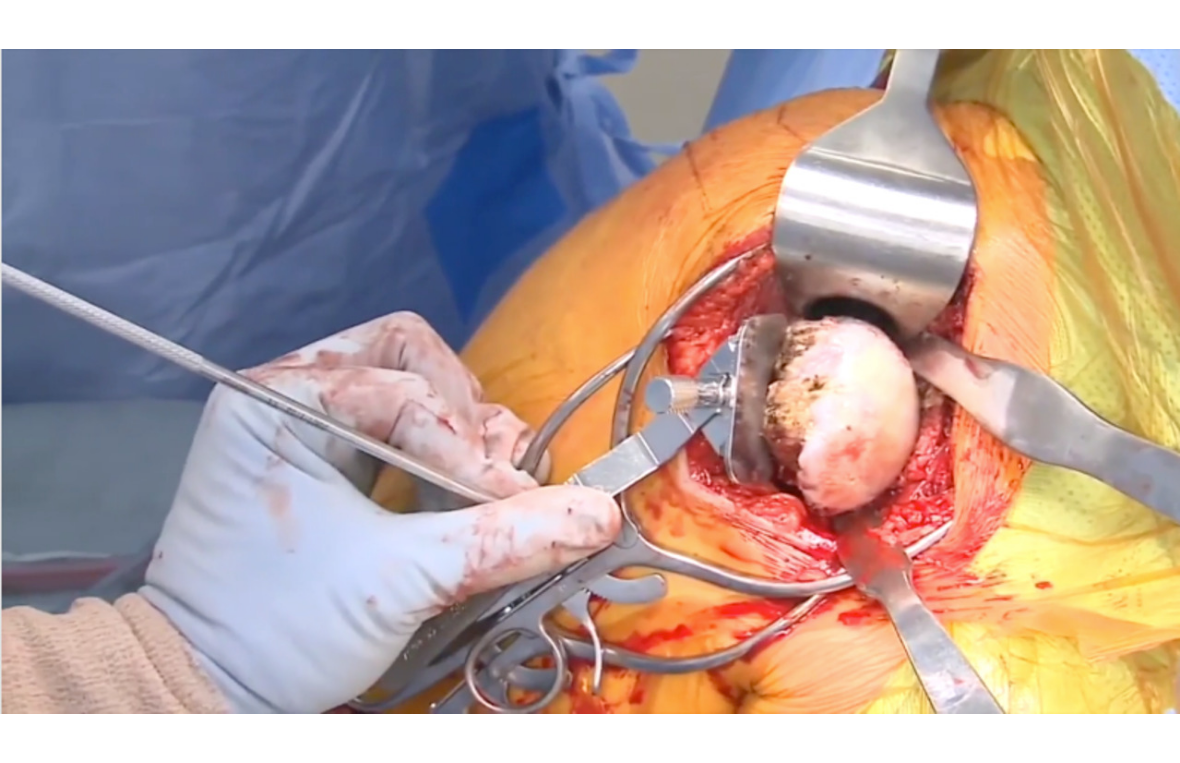 click on "10 seconds
Tap to unmute" at bounding box center (590, 381) 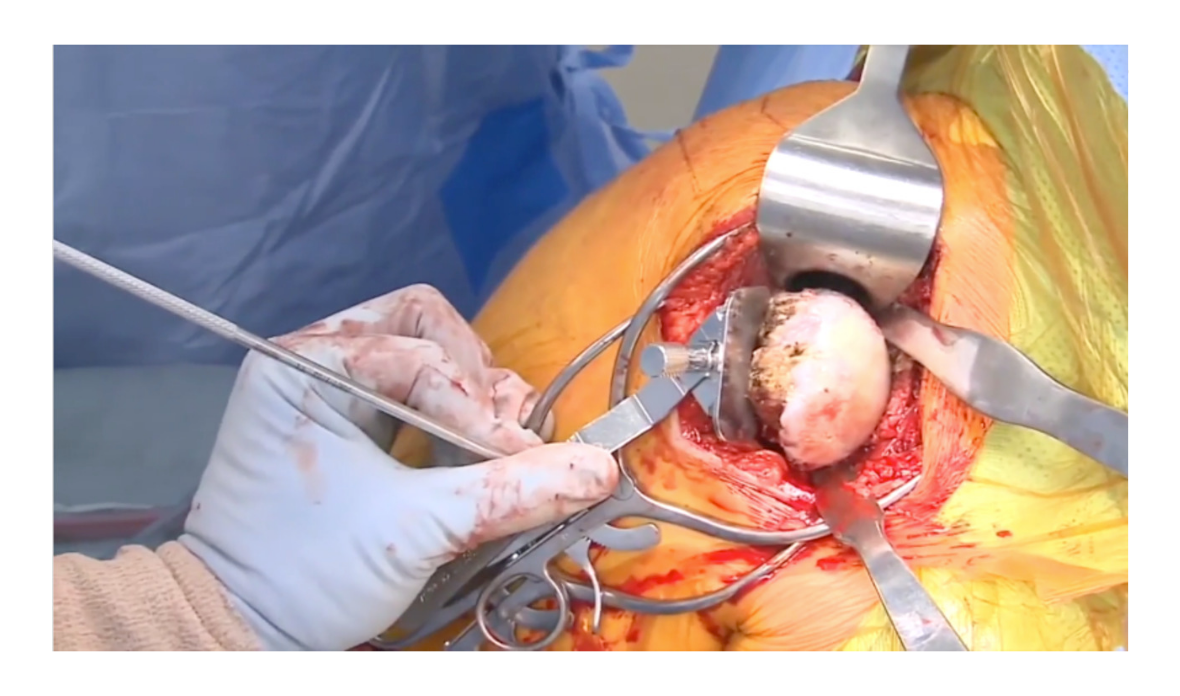 scroll, scrollTop: 0, scrollLeft: 0, axis: both 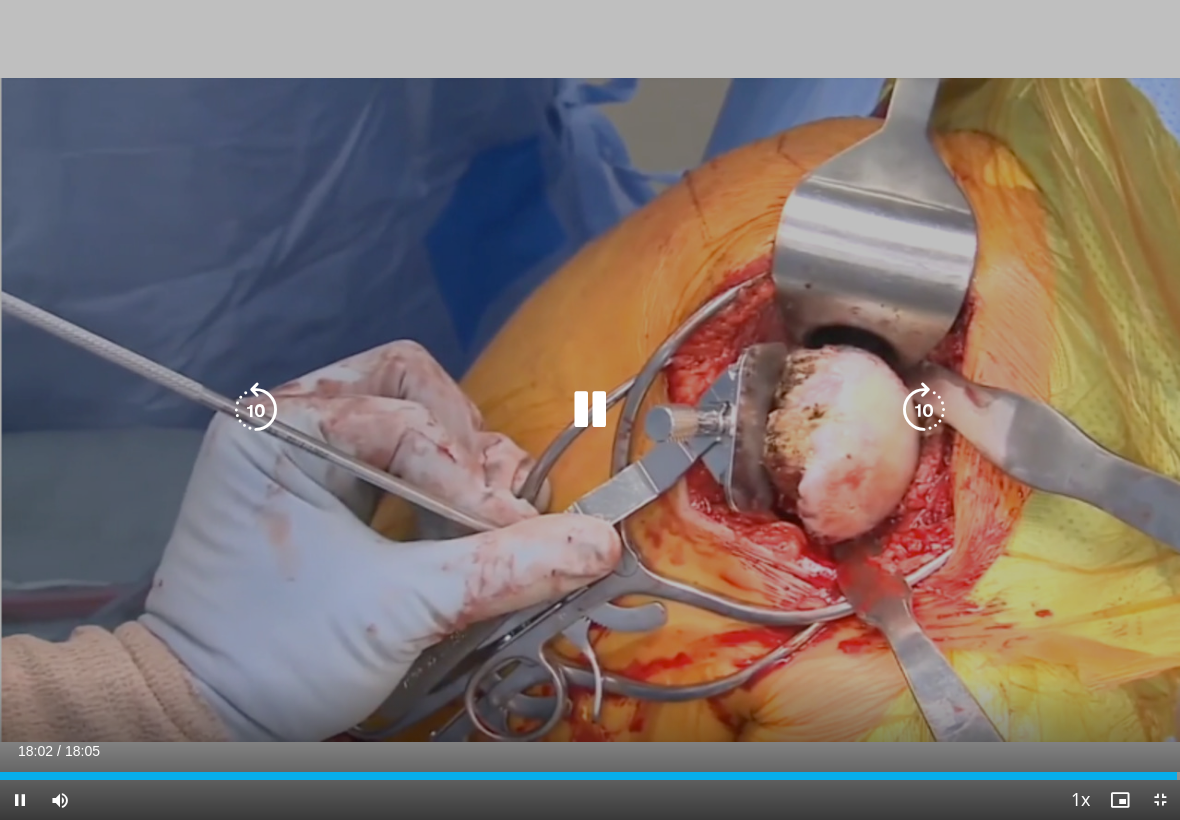 click at bounding box center [590, 410] 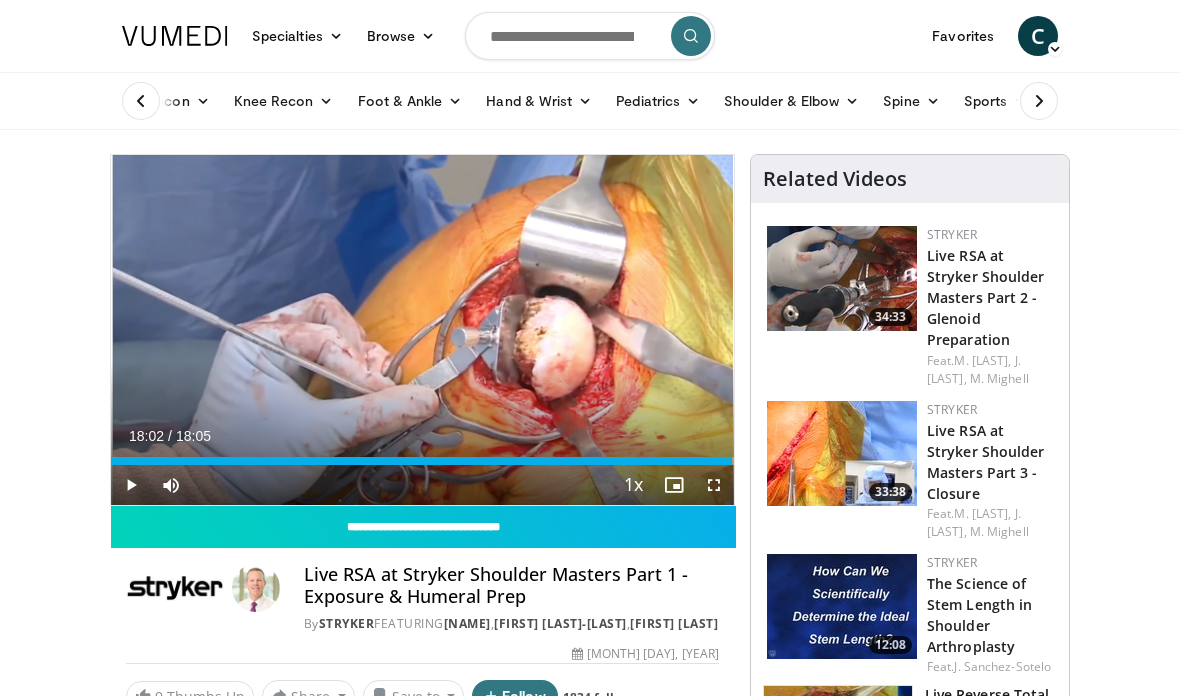 click at bounding box center [842, 278] 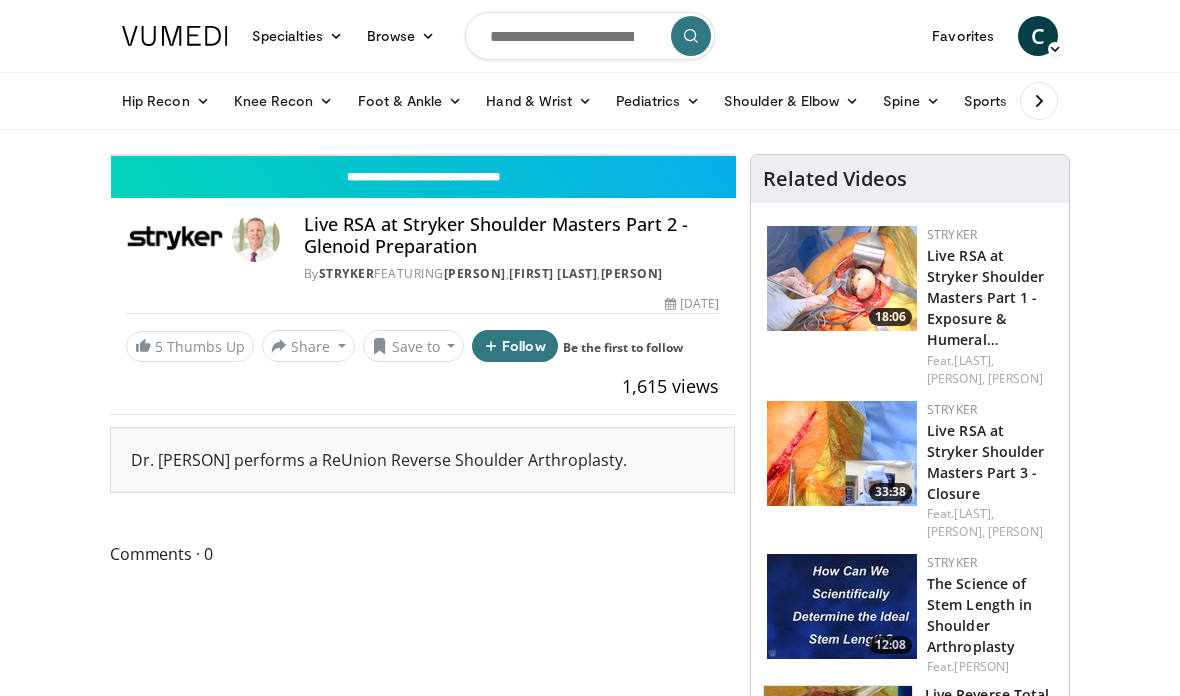 scroll, scrollTop: 0, scrollLeft: 0, axis: both 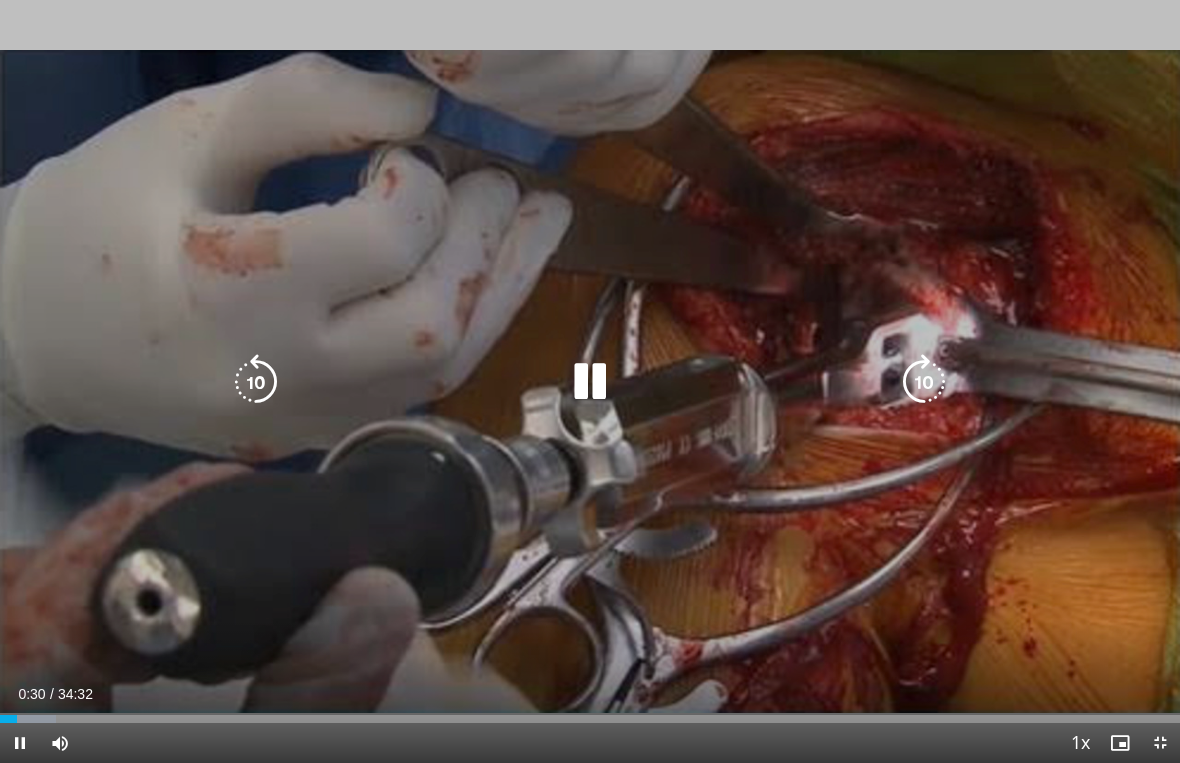 click at bounding box center [590, 382] 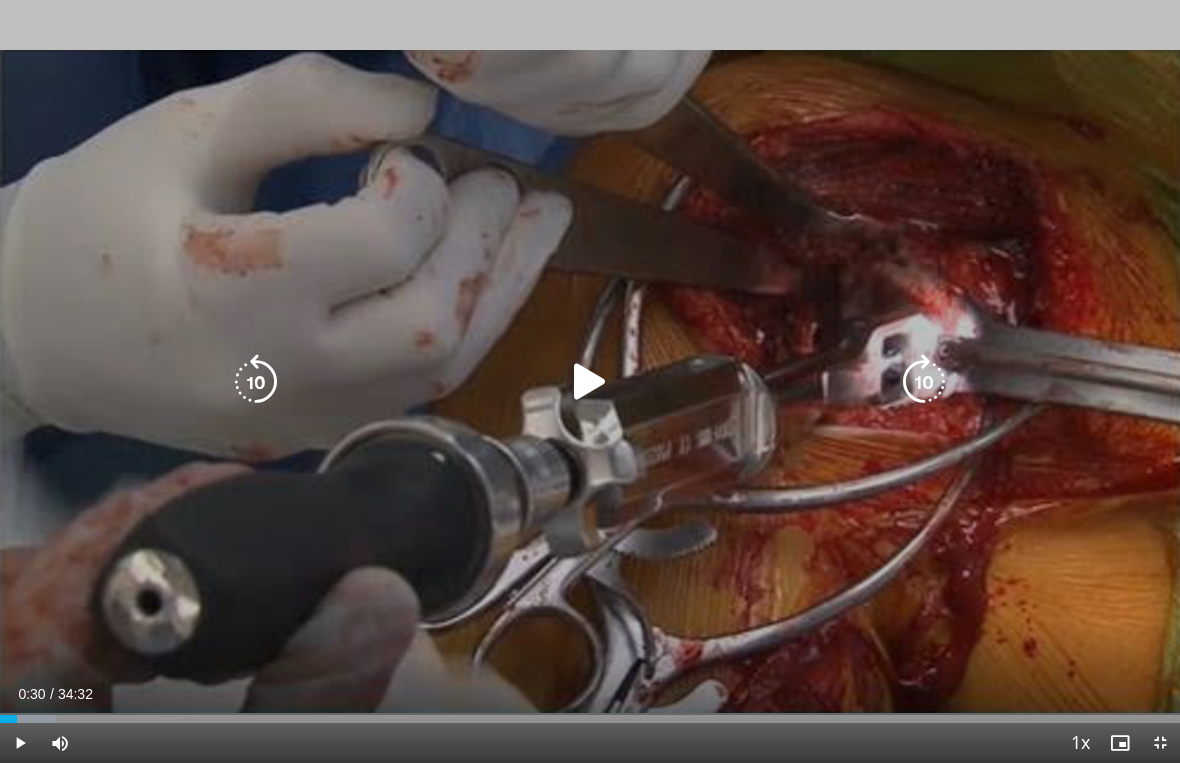 click at bounding box center (590, 382) 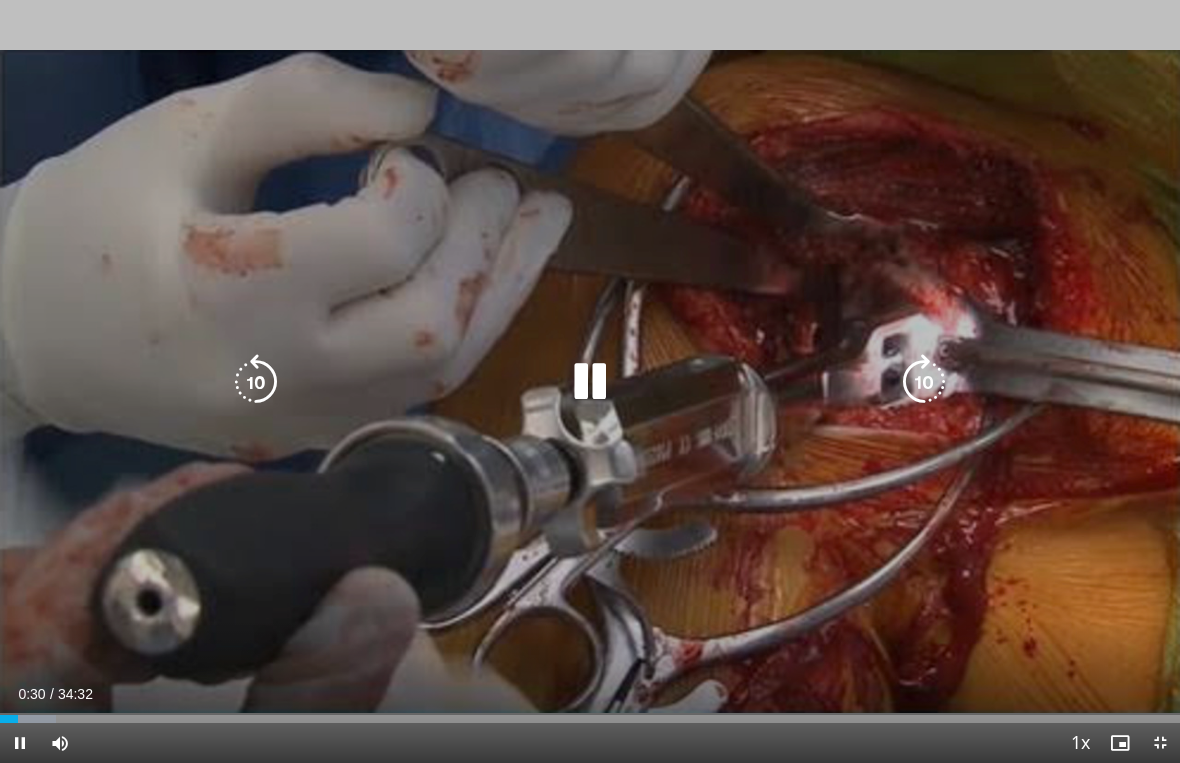 click on "10 seconds
Tap to unmute" at bounding box center [590, 381] 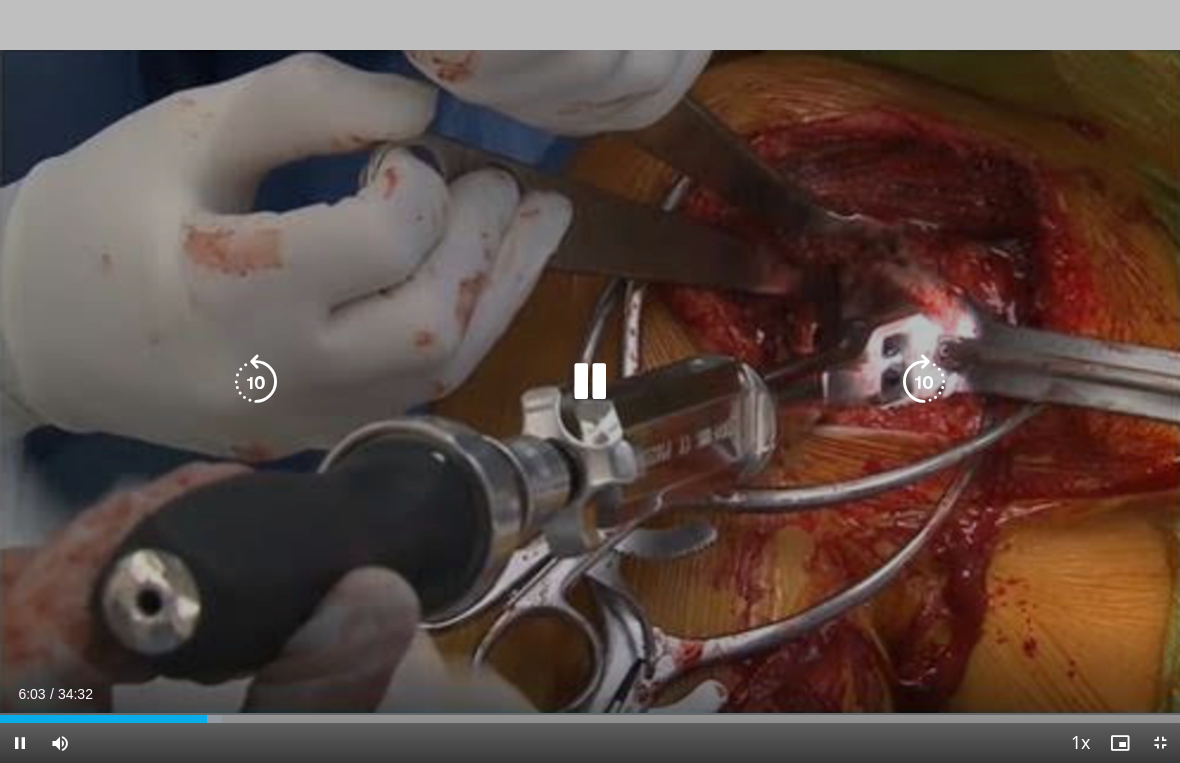 click at bounding box center [590, 382] 